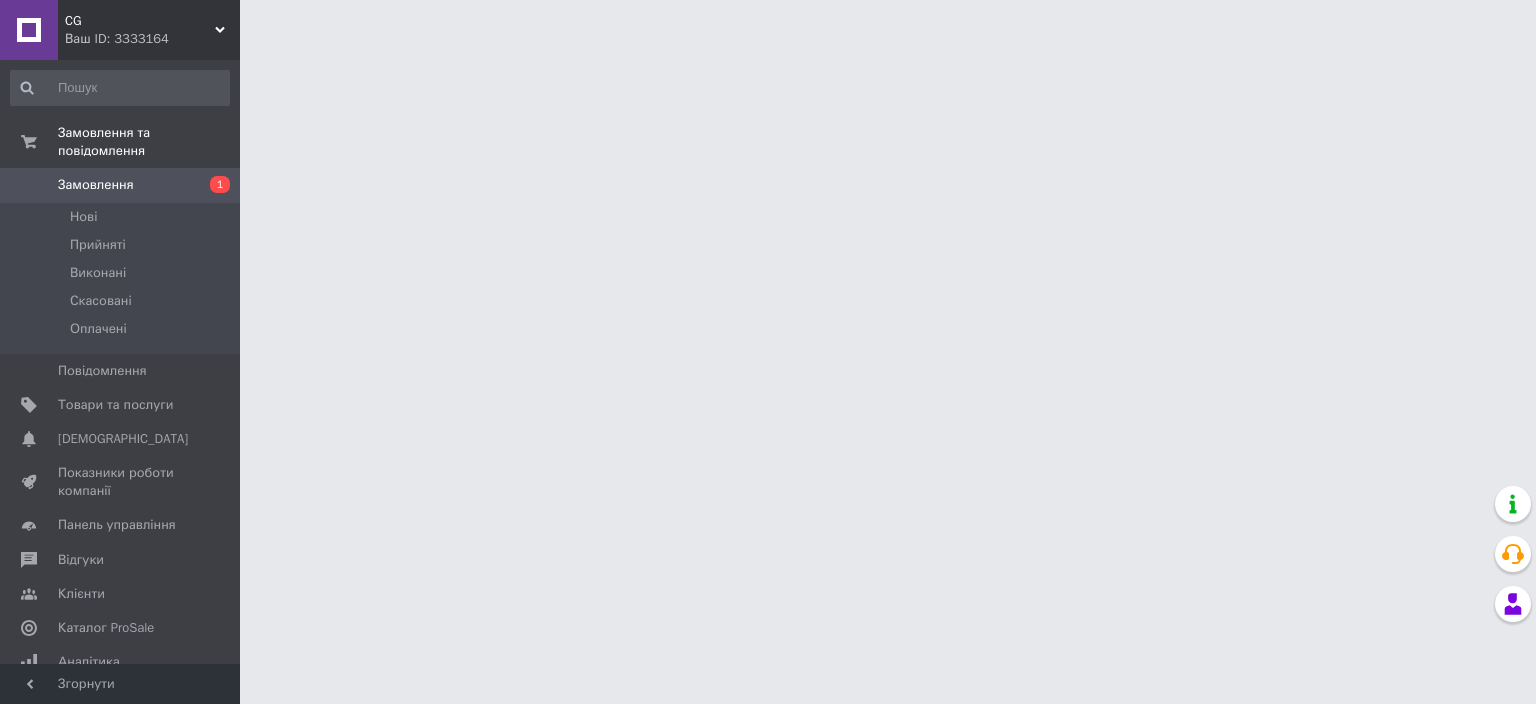 scroll, scrollTop: 0, scrollLeft: 0, axis: both 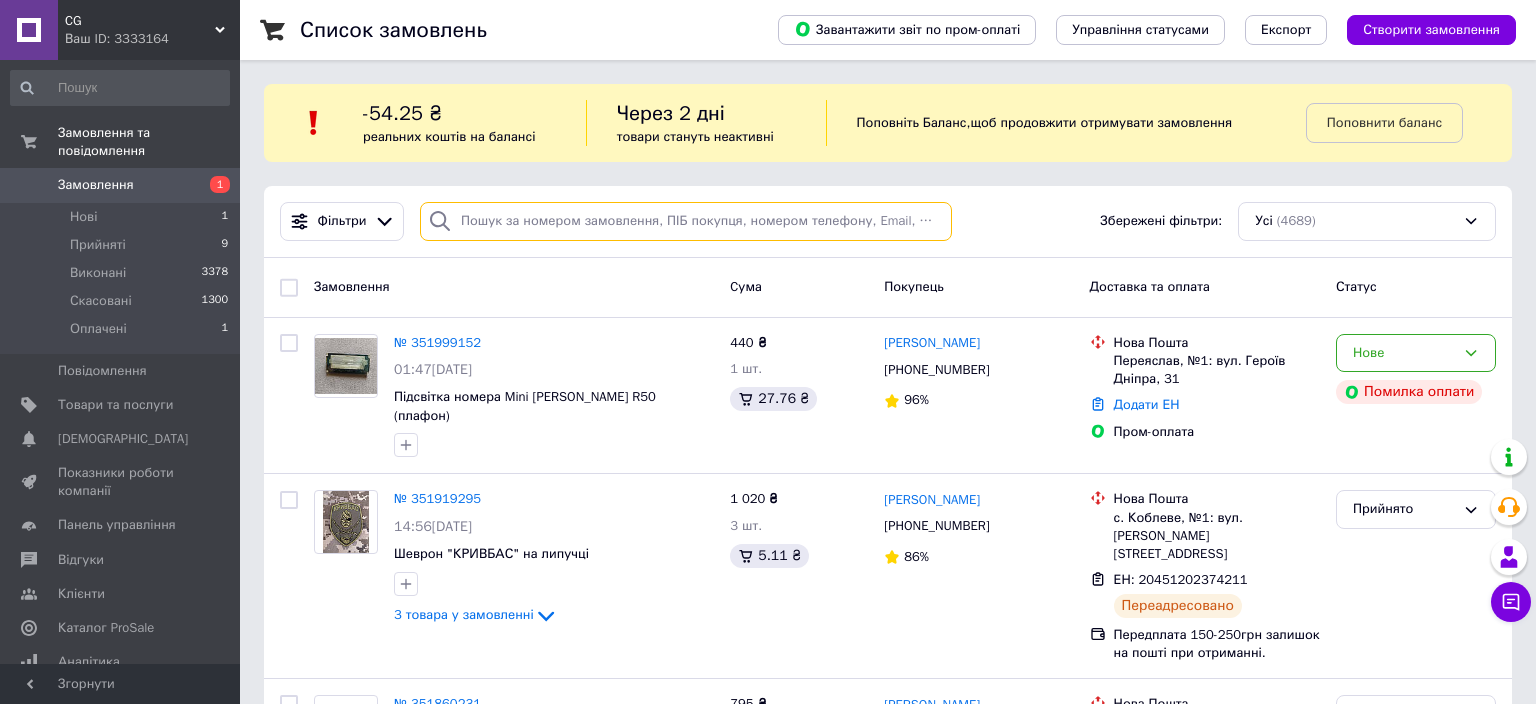 click at bounding box center [686, 221] 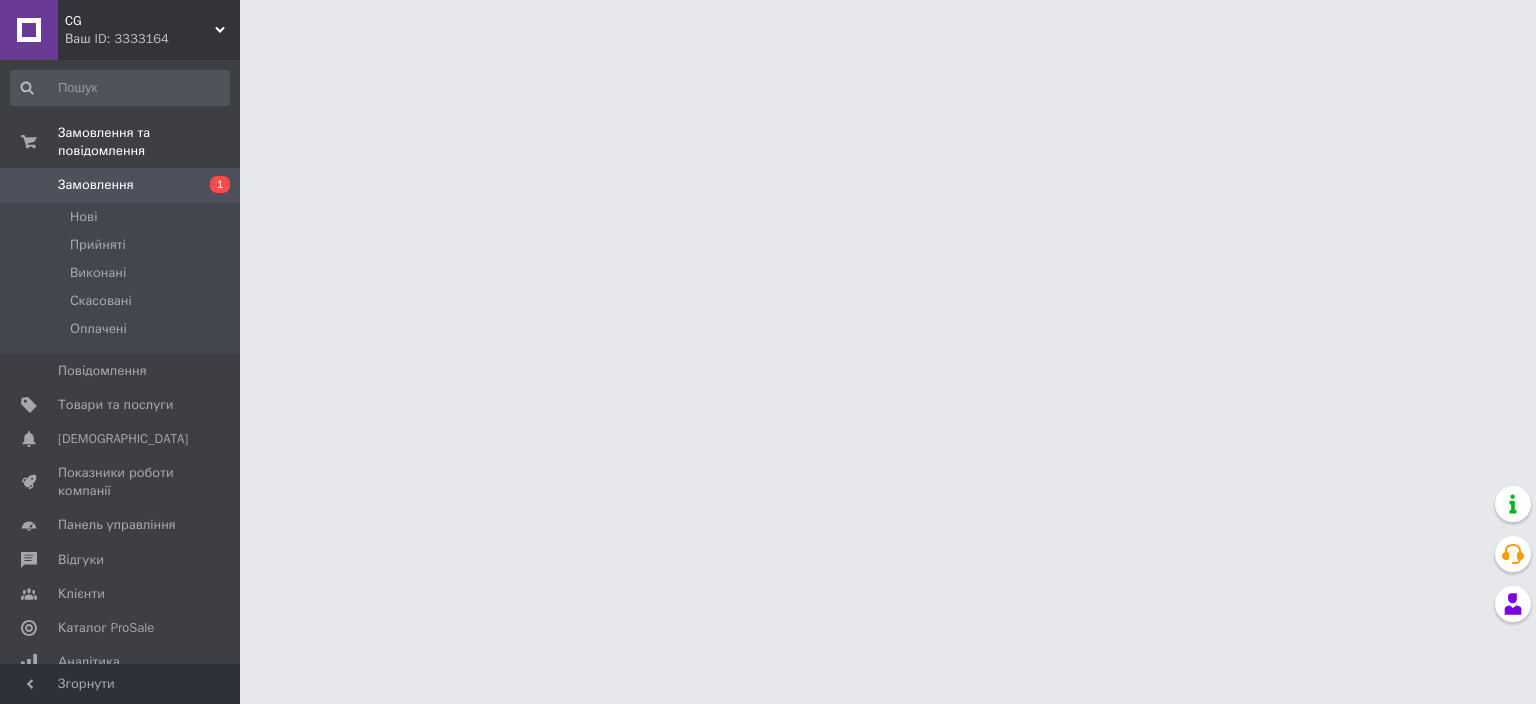 scroll, scrollTop: 0, scrollLeft: 0, axis: both 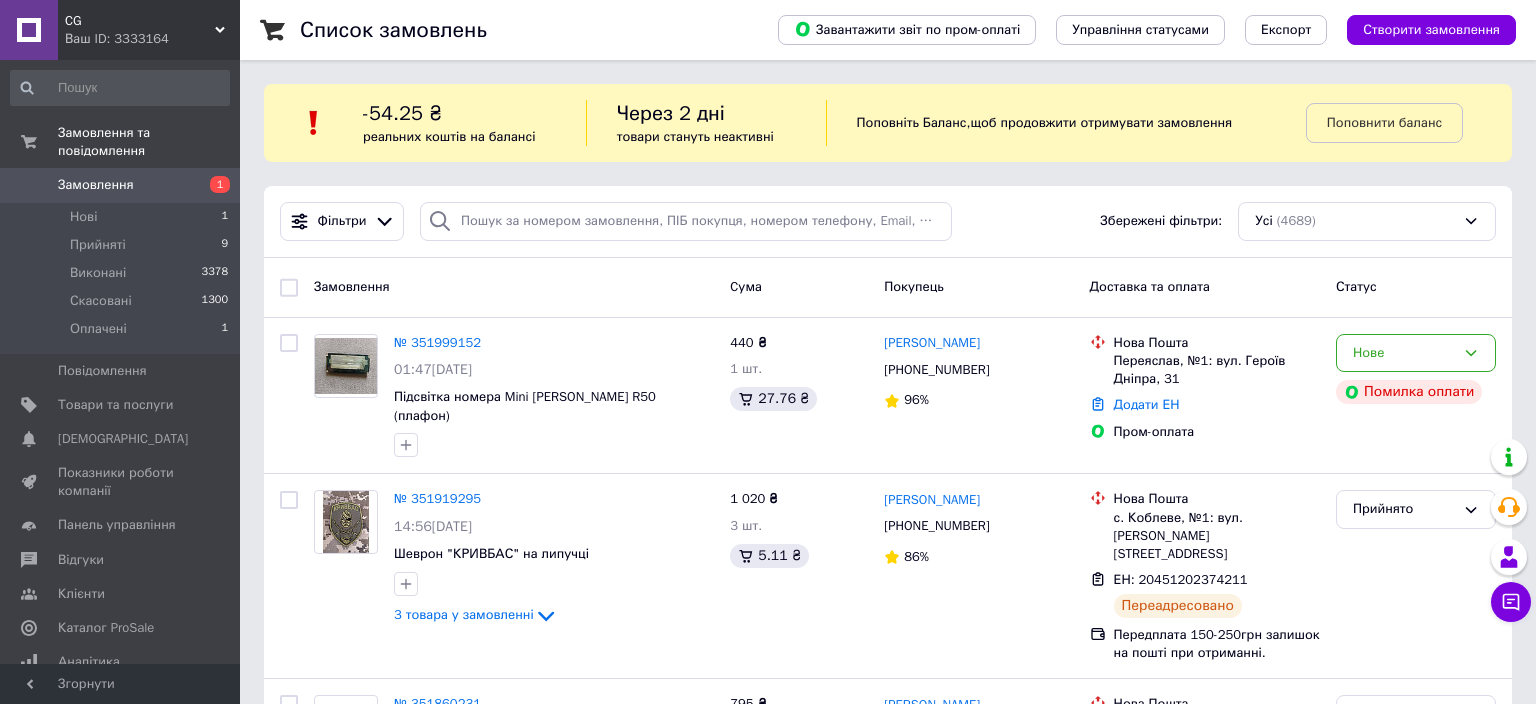 click 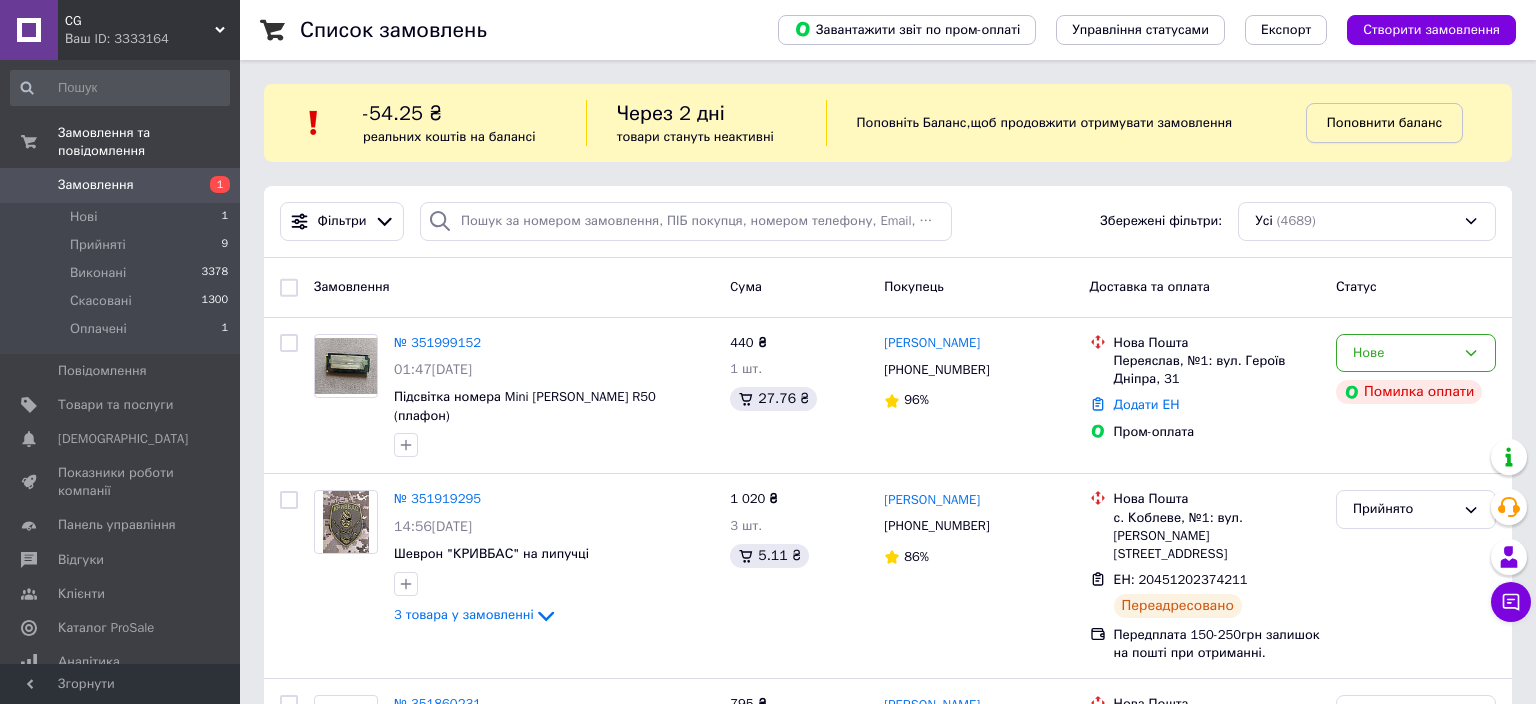 click on "Поповнити баланс" at bounding box center [1384, 122] 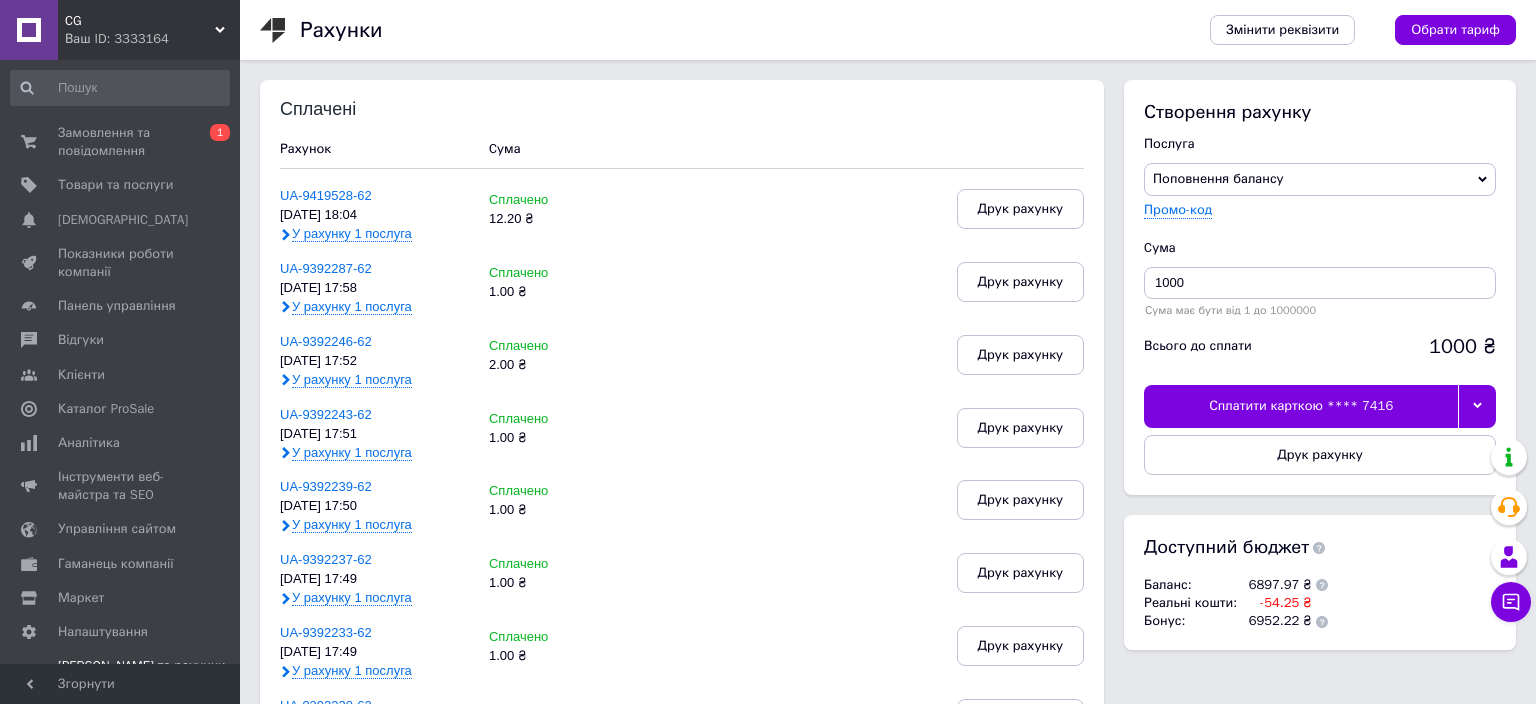 click at bounding box center (1477, 406) 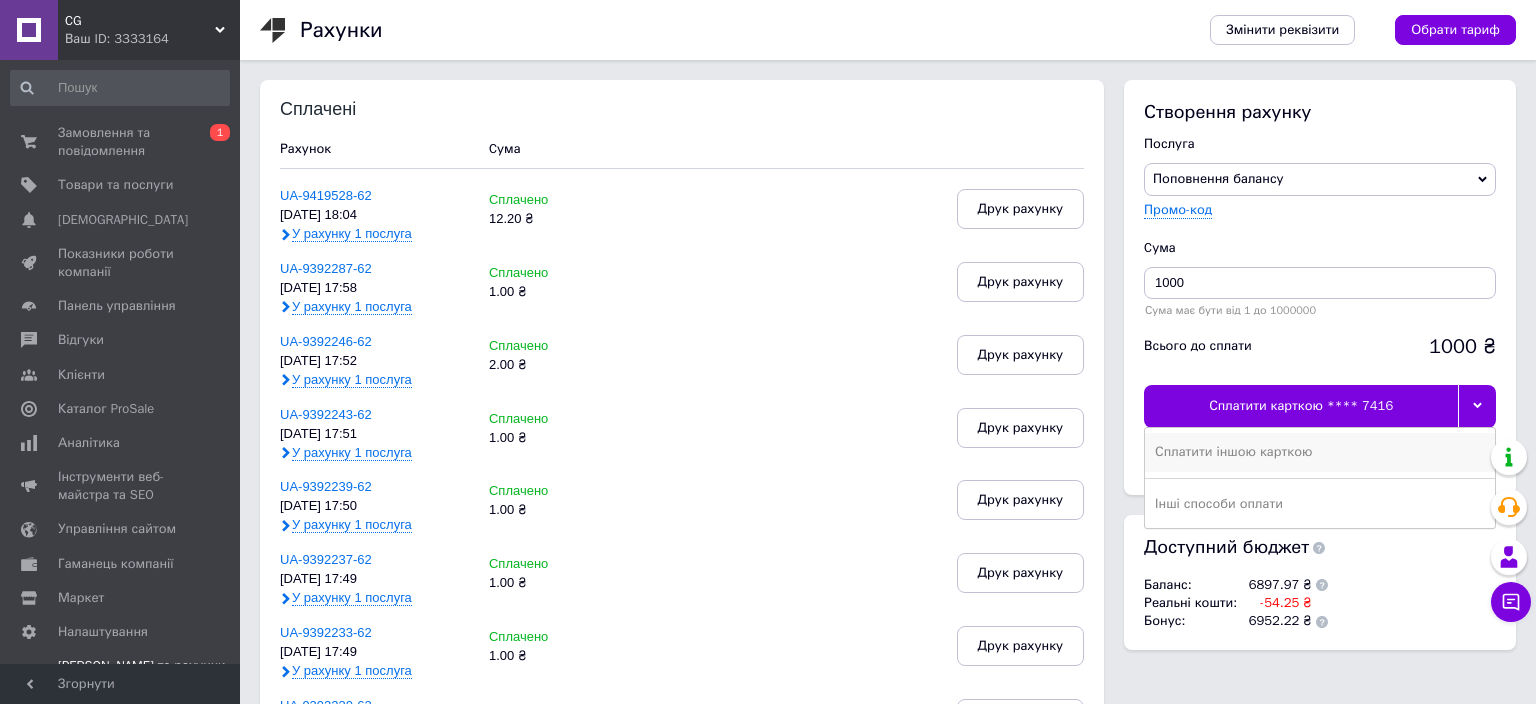 click on "Сплатити іншою карткою" at bounding box center [1320, 452] 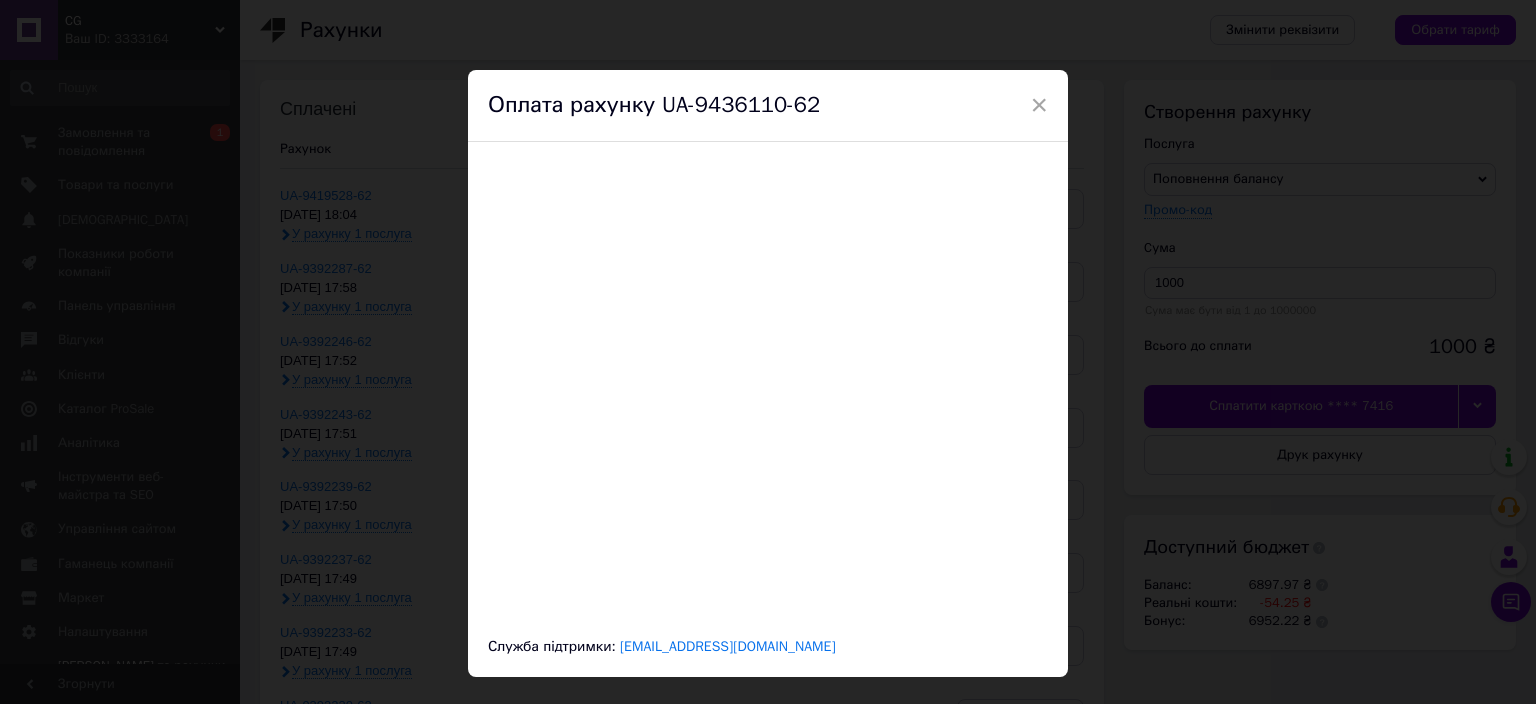 scroll, scrollTop: 0, scrollLeft: 0, axis: both 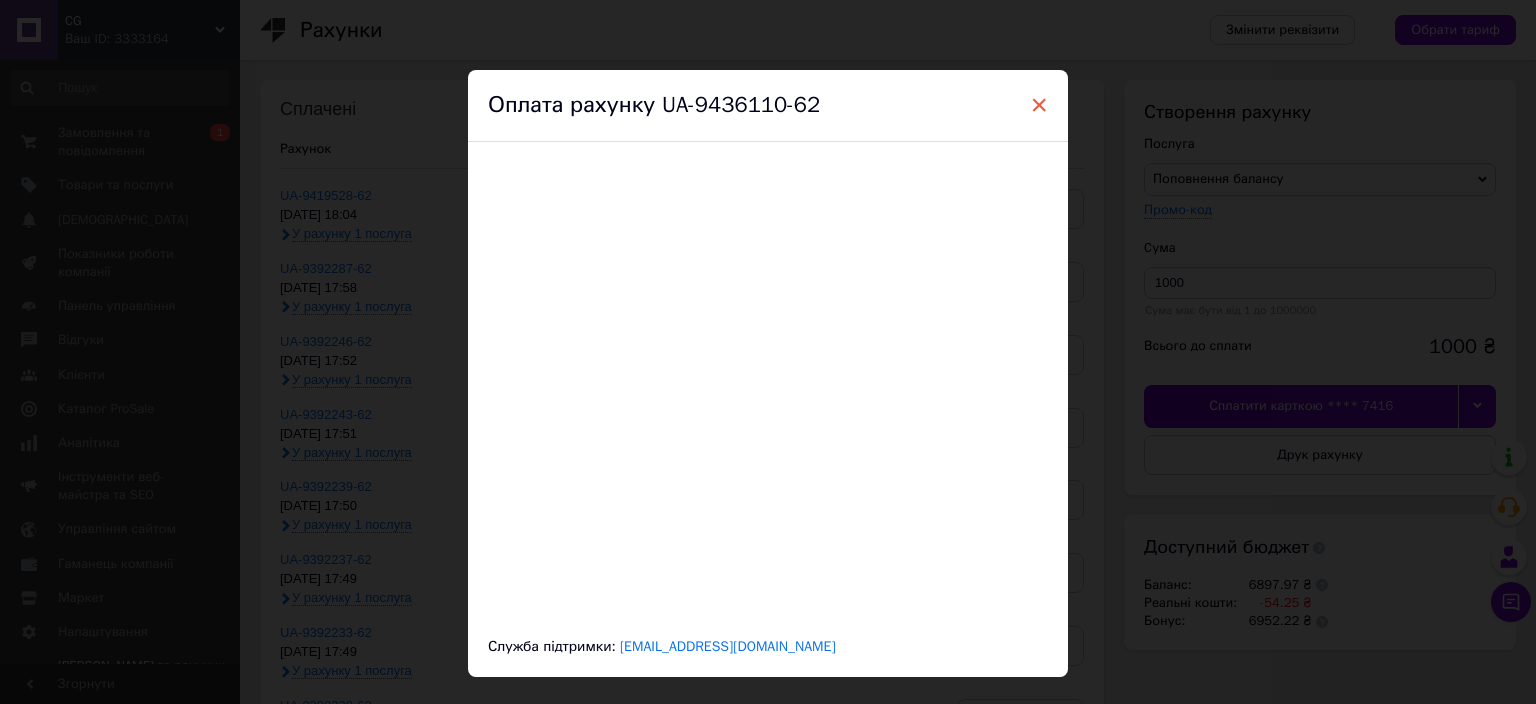 click on "×" at bounding box center [1039, 105] 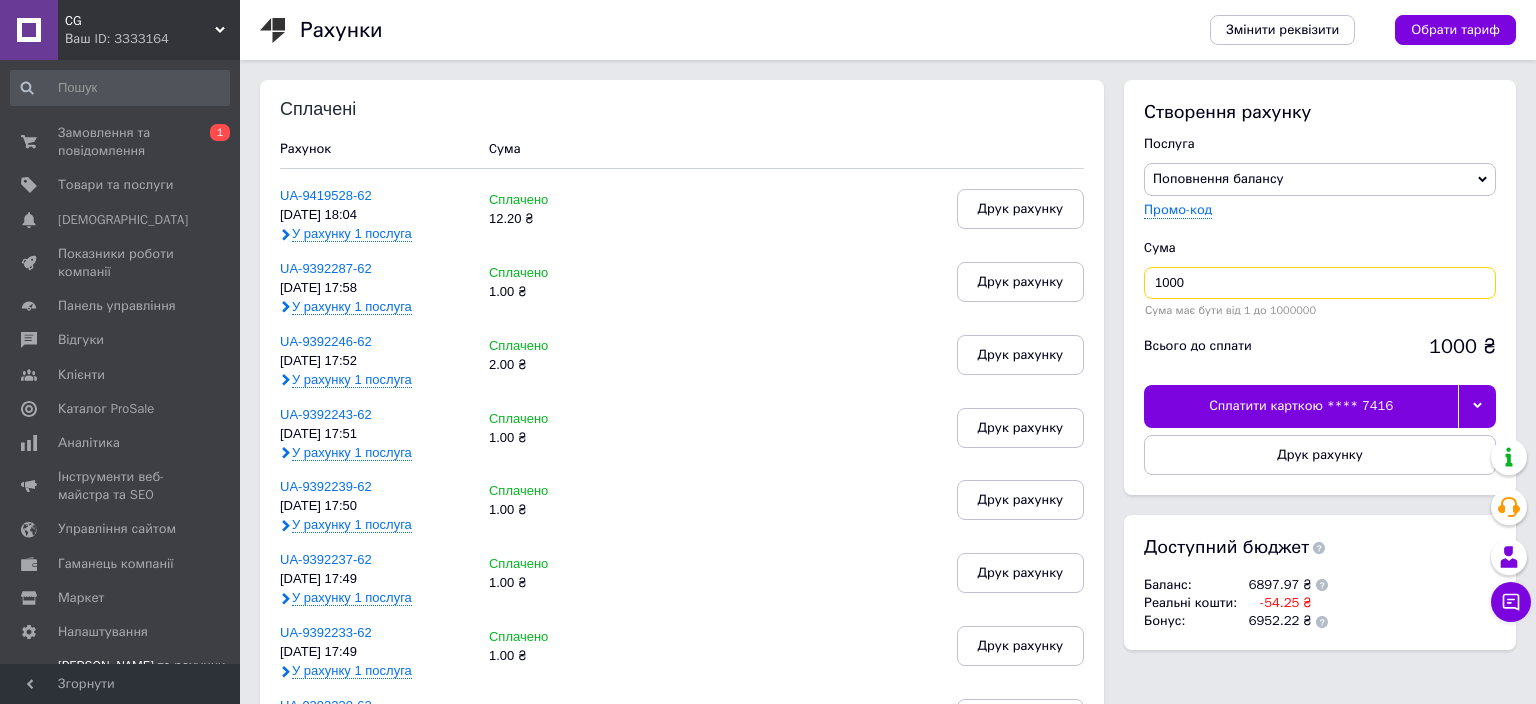 drag, startPoint x: 1260, startPoint y: 282, endPoint x: 1115, endPoint y: 277, distance: 145.08618 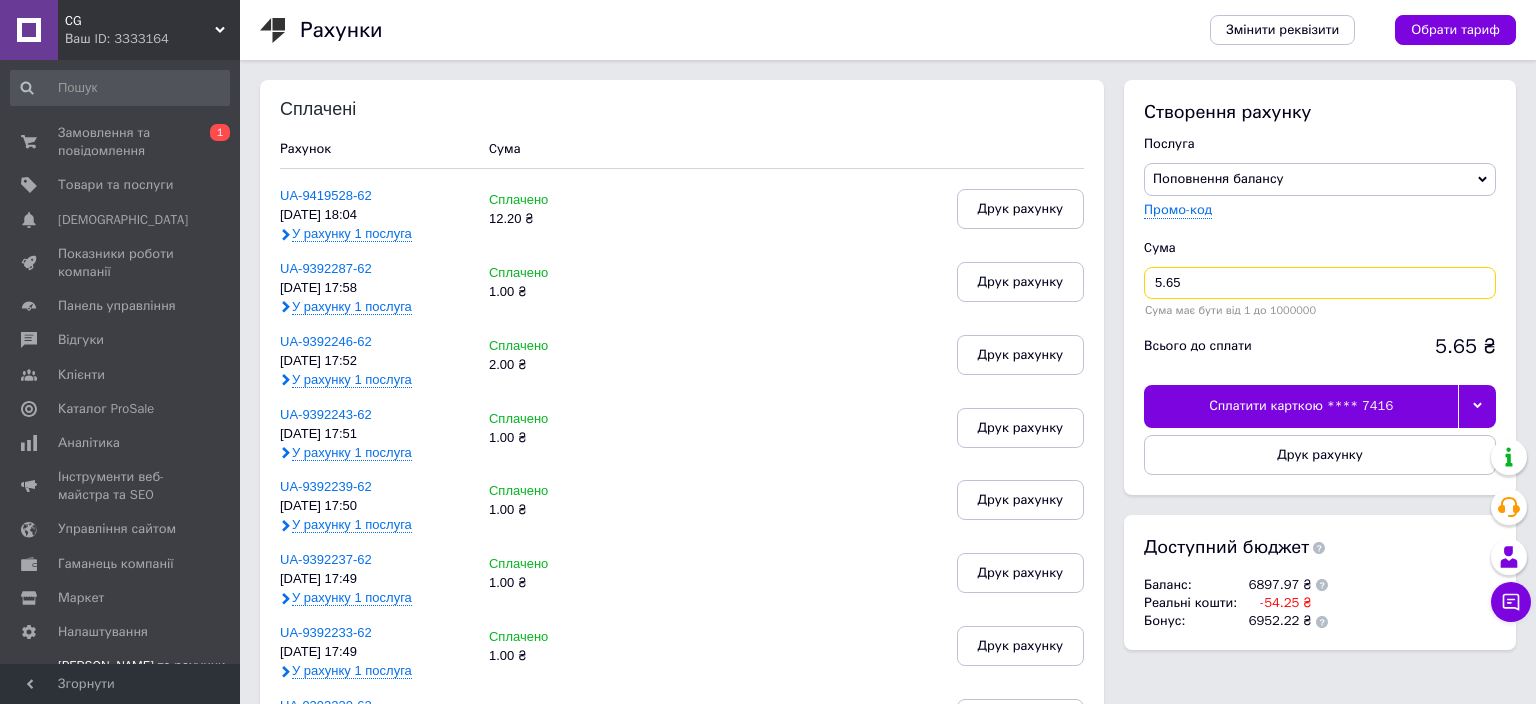type on "5.65" 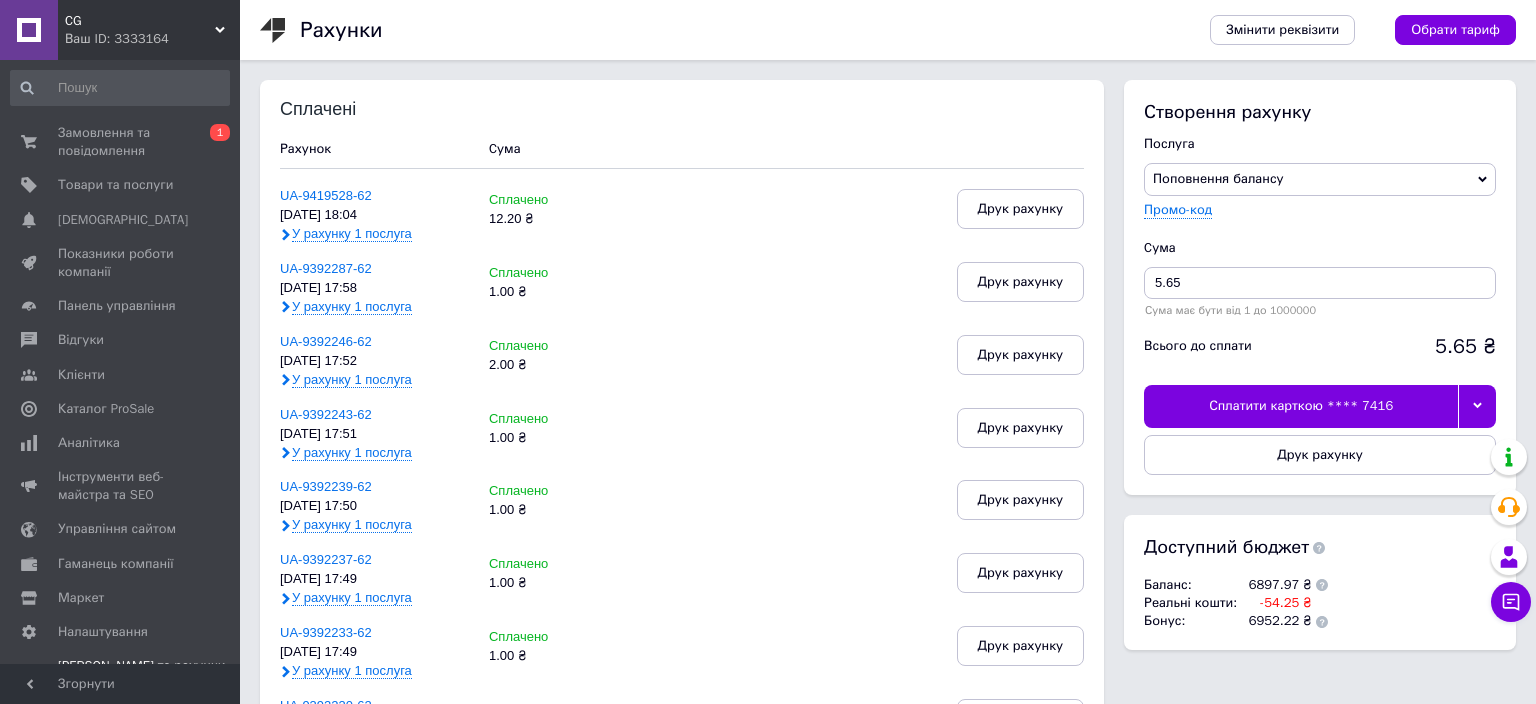 click at bounding box center [1477, 406] 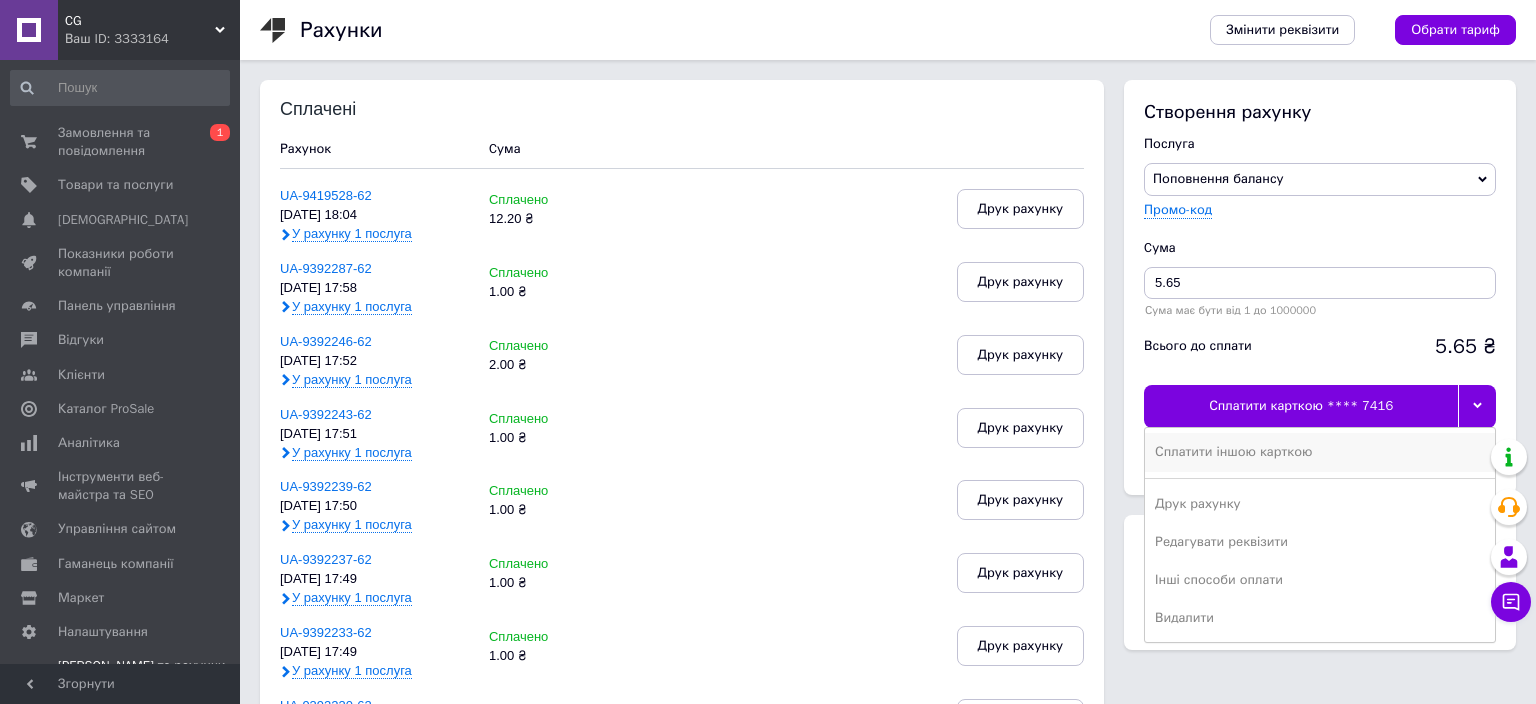 click on "Сплатити іншою карткою" at bounding box center (1320, 452) 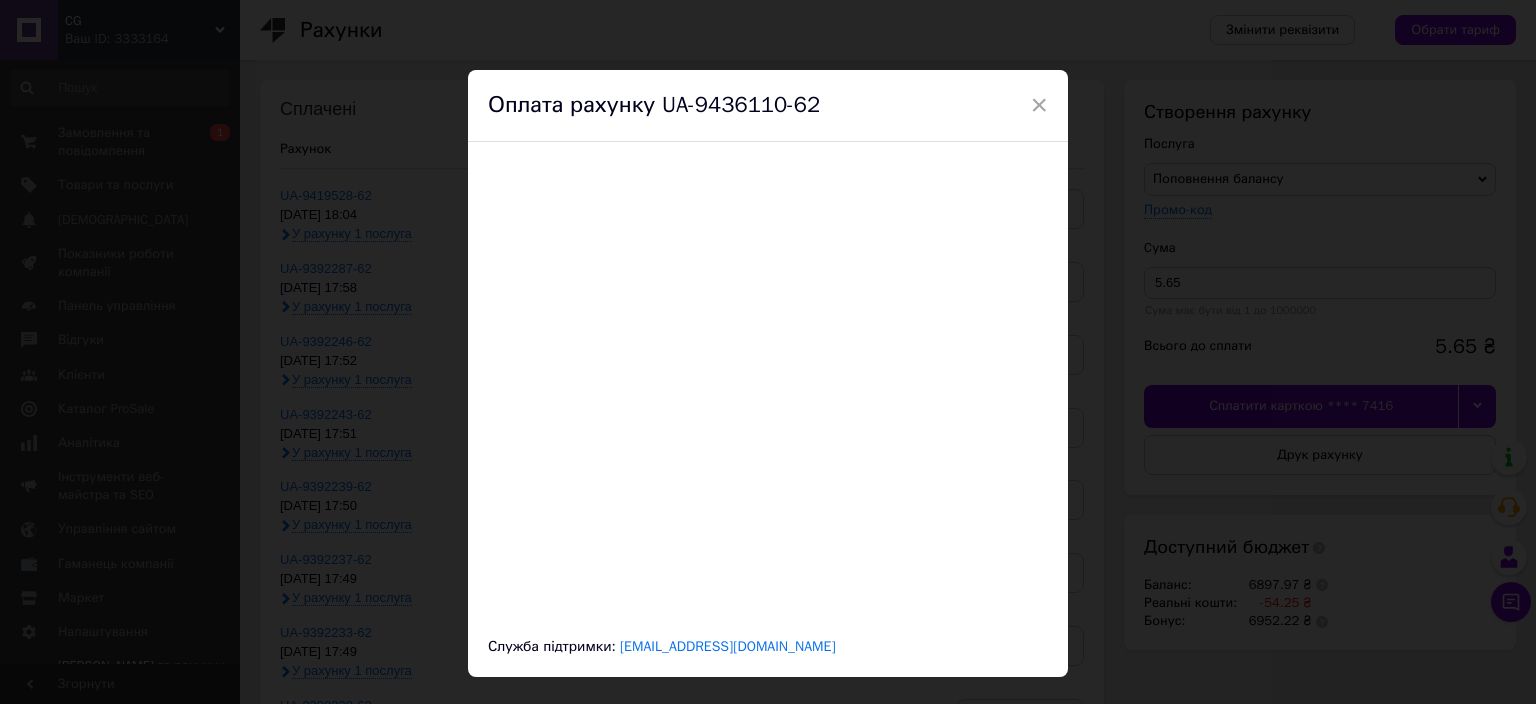 scroll, scrollTop: 0, scrollLeft: 0, axis: both 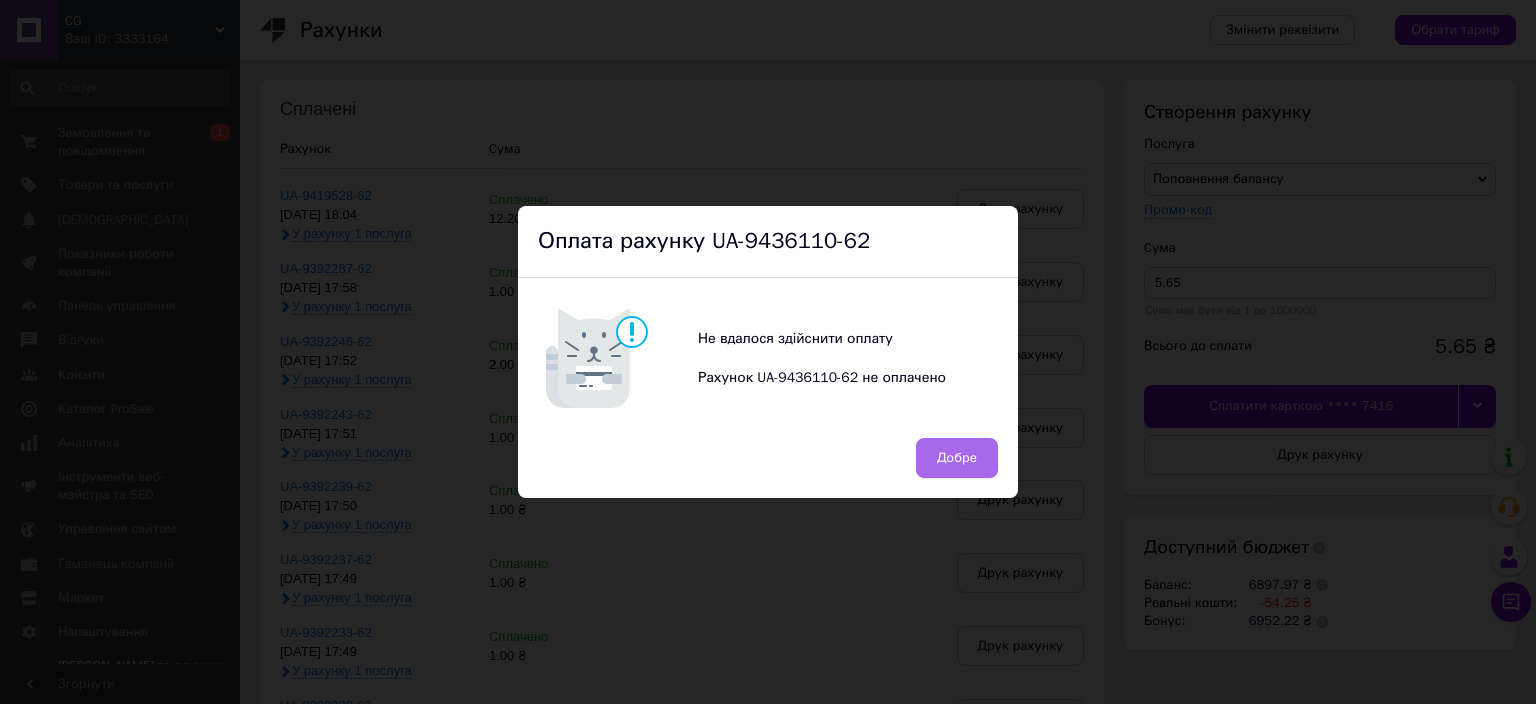 click on "Добре" at bounding box center (957, 458) 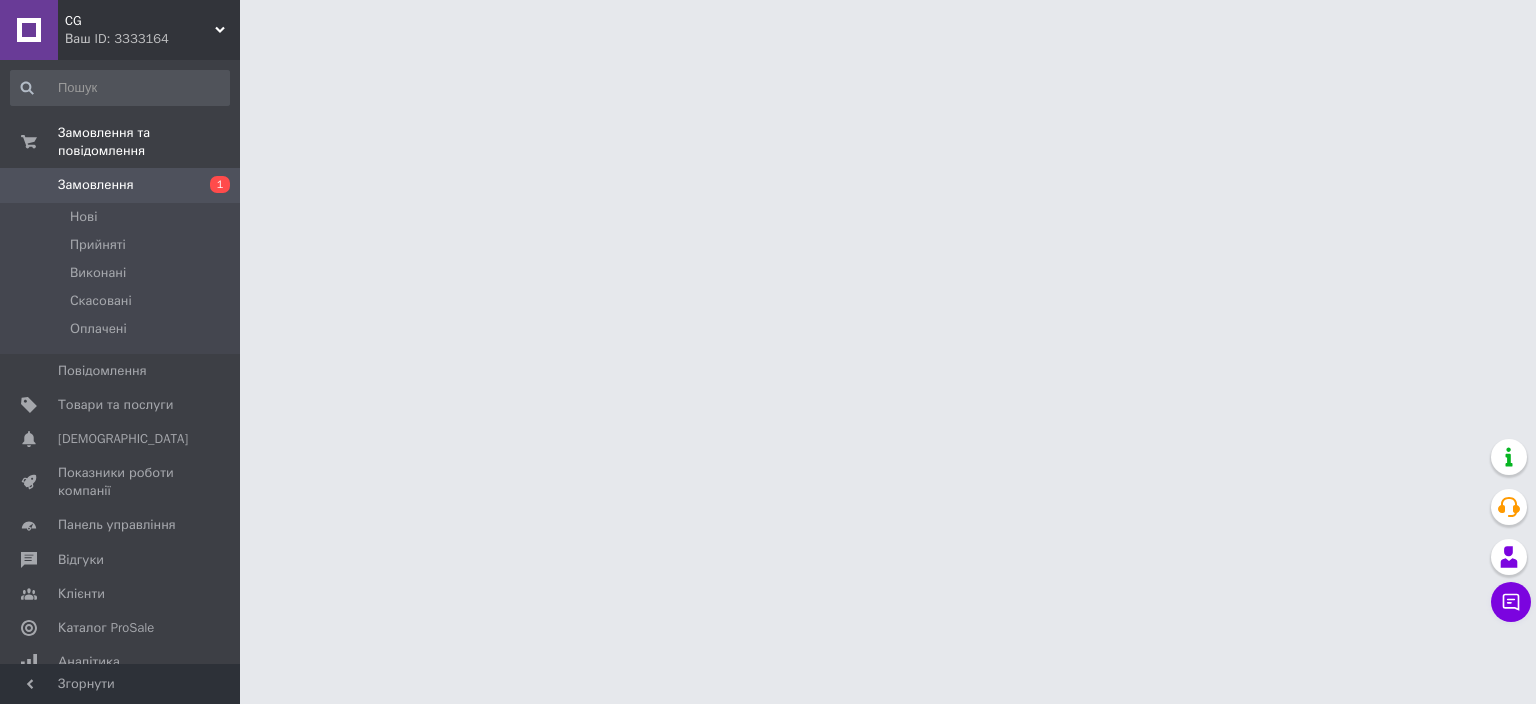 scroll, scrollTop: 0, scrollLeft: 0, axis: both 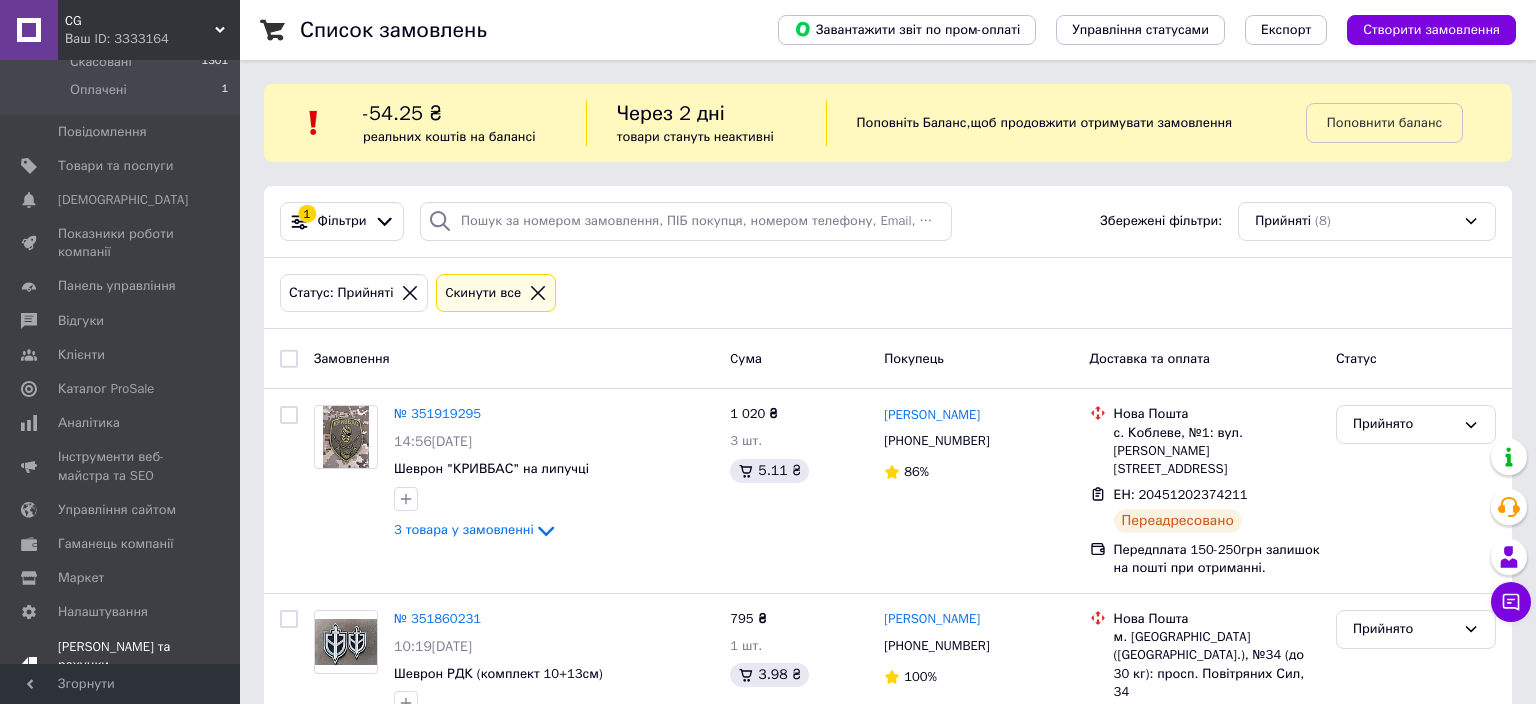 click on "[PERSON_NAME] та рахунки Prom топ" at bounding box center (121, 665) 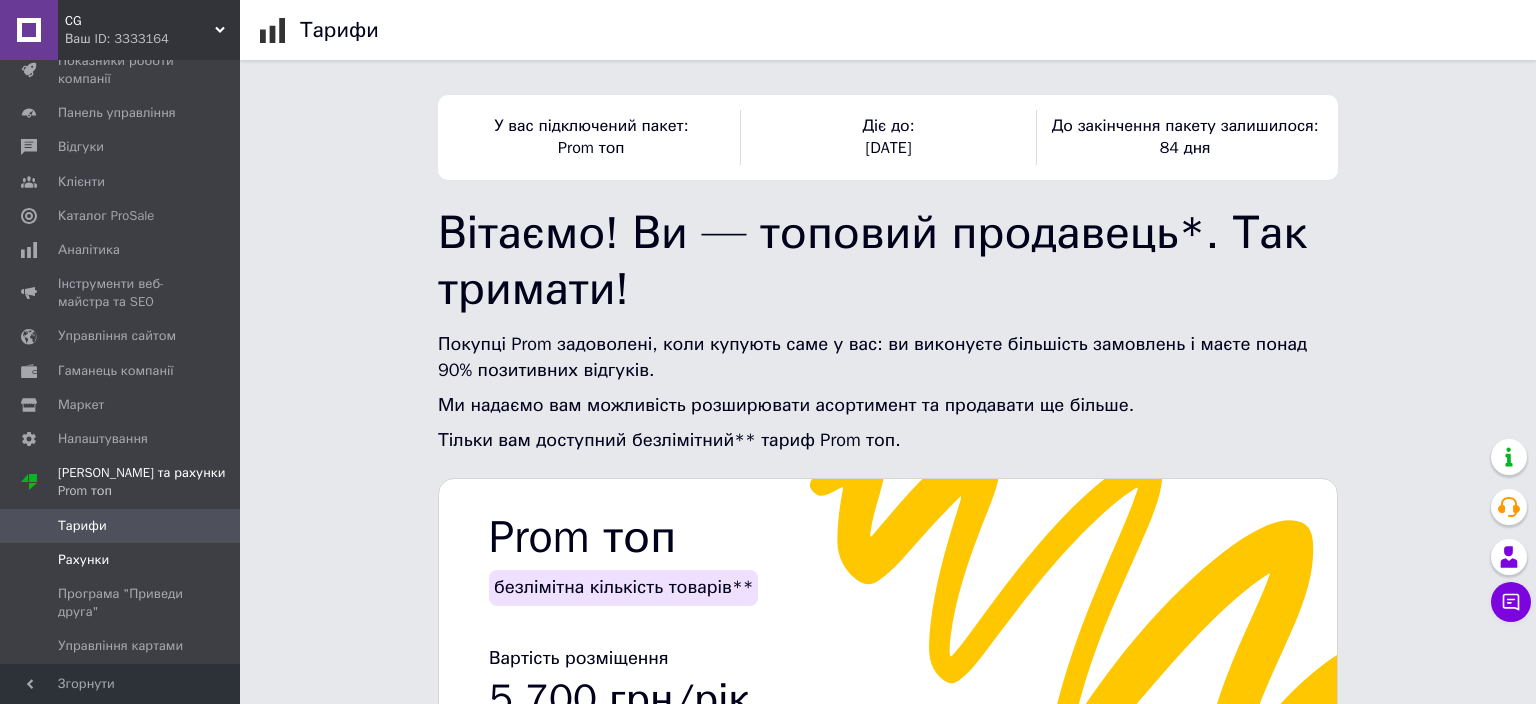 click on "Рахунки" at bounding box center (83, 560) 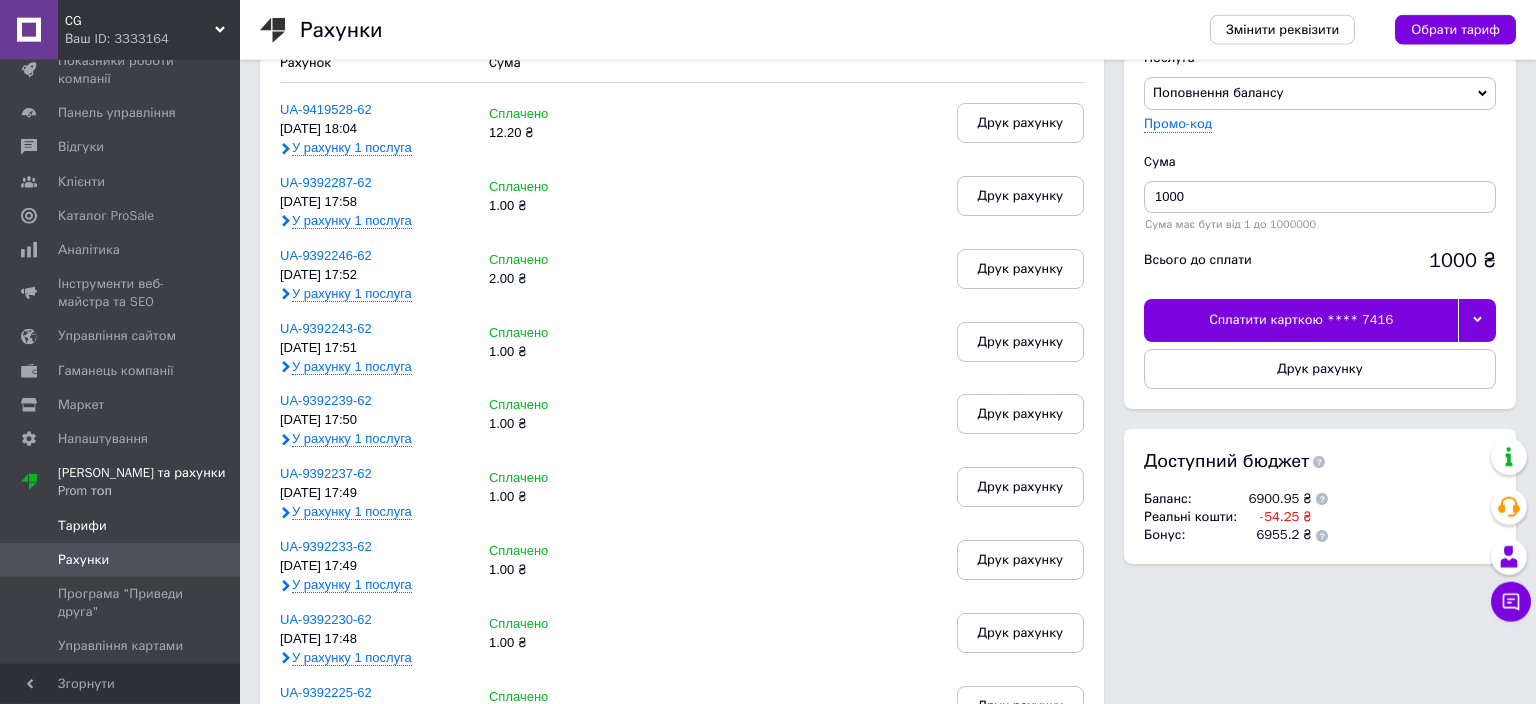 scroll, scrollTop: 104, scrollLeft: 0, axis: vertical 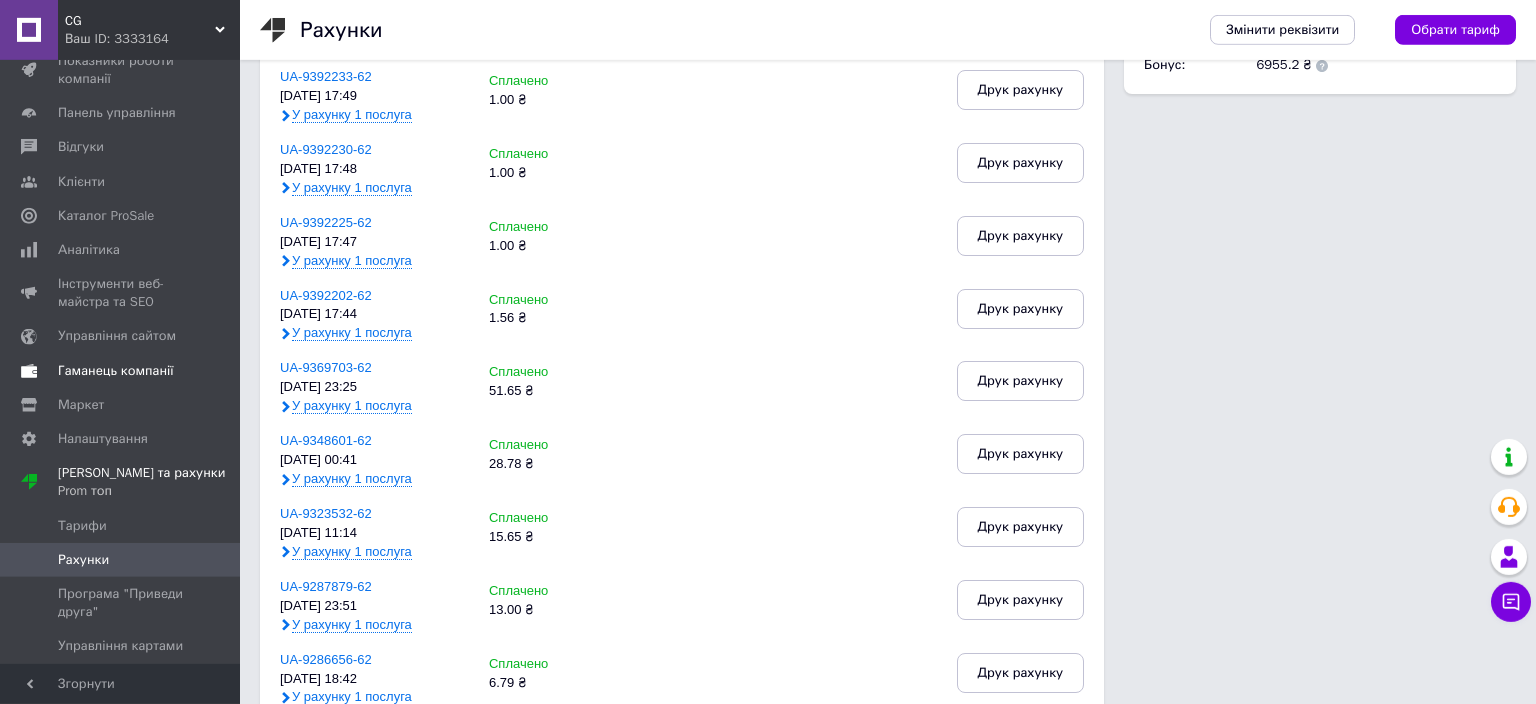 click on "Гаманець компанії" at bounding box center (116, 371) 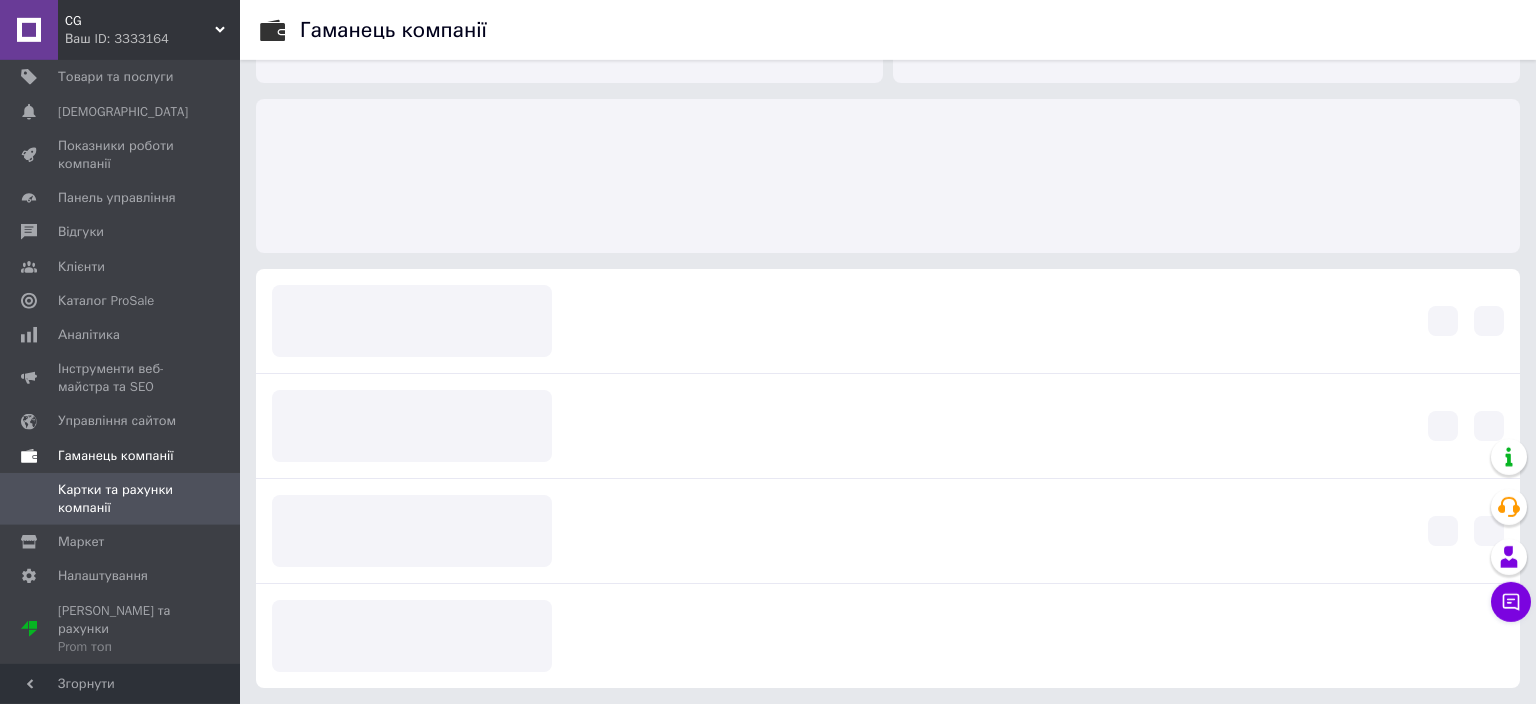 scroll, scrollTop: 40, scrollLeft: 0, axis: vertical 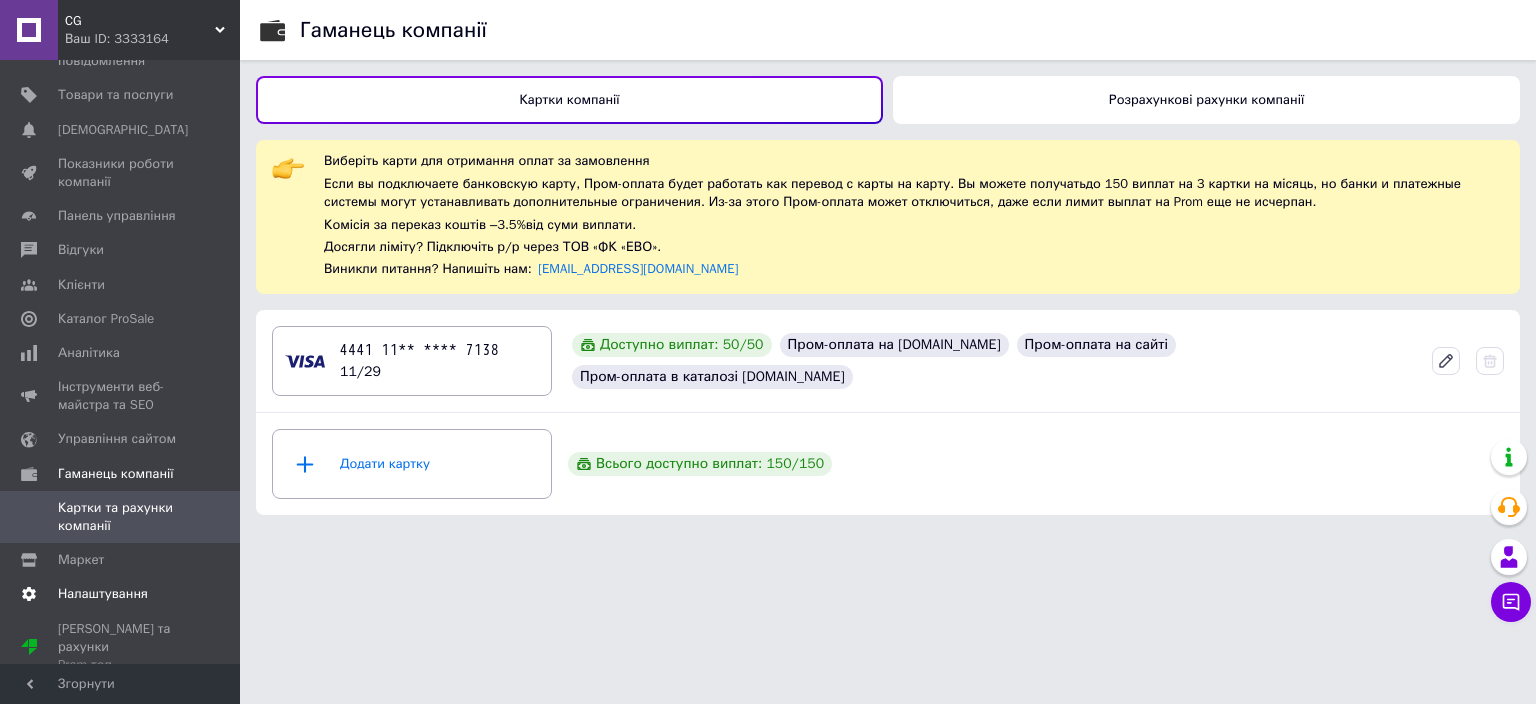 click on "Налаштування" at bounding box center [103, 594] 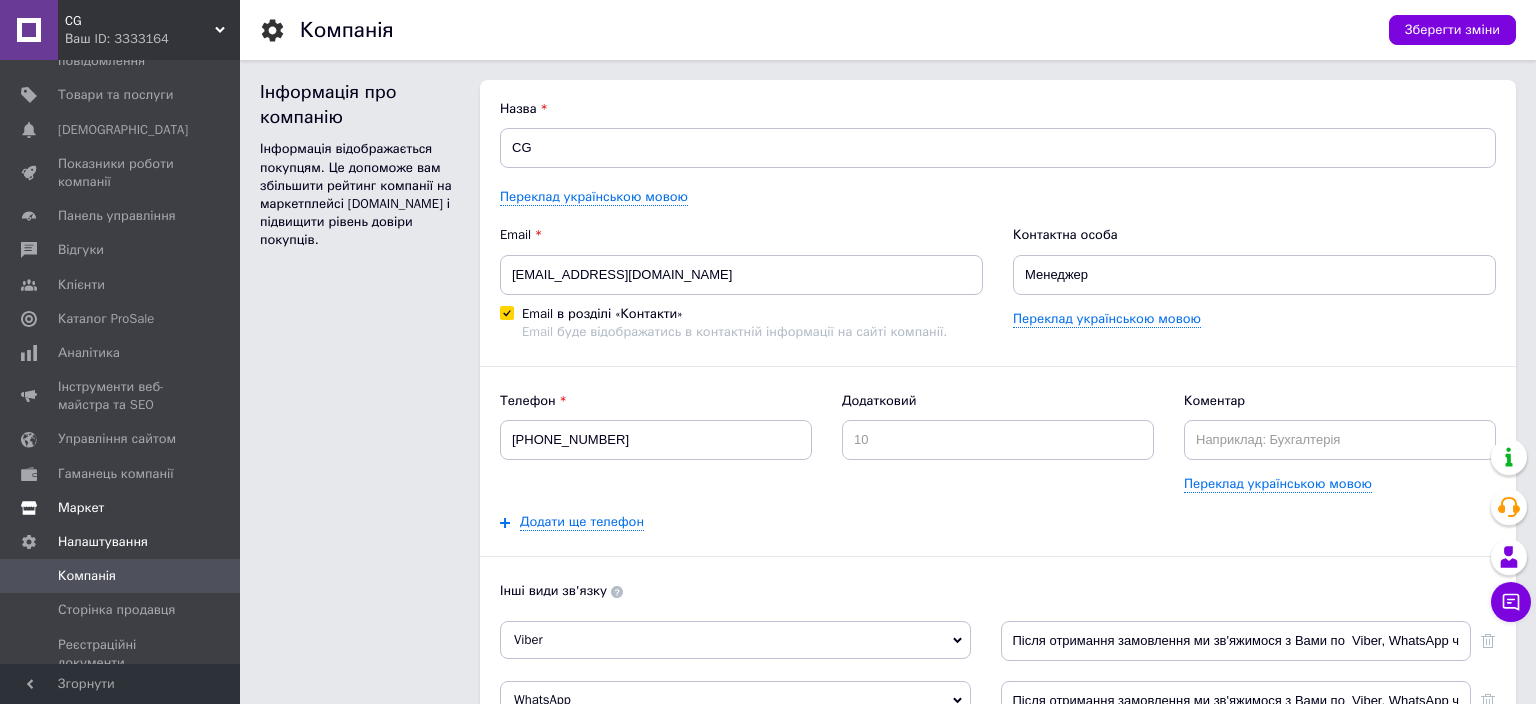 scroll, scrollTop: 0, scrollLeft: 0, axis: both 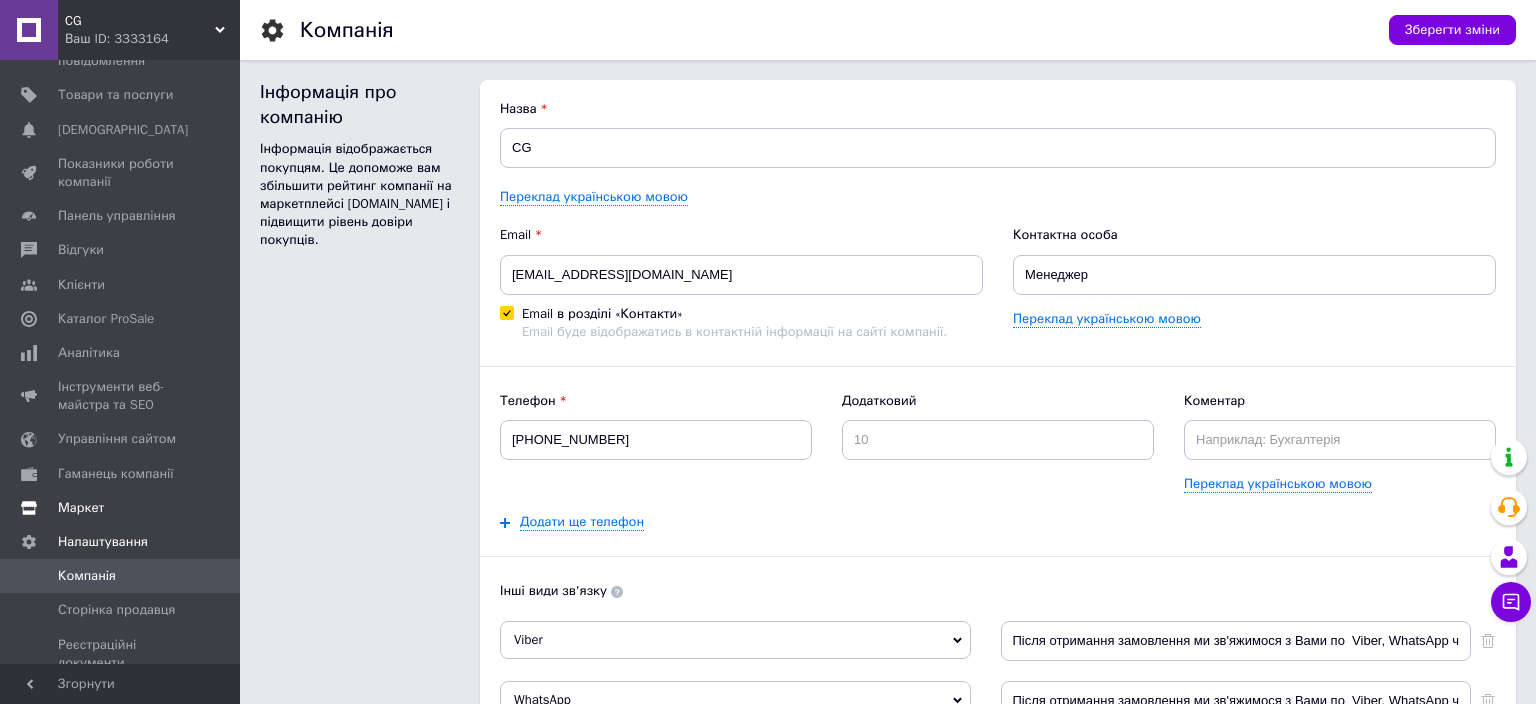 click on "Маркет" at bounding box center (81, 508) 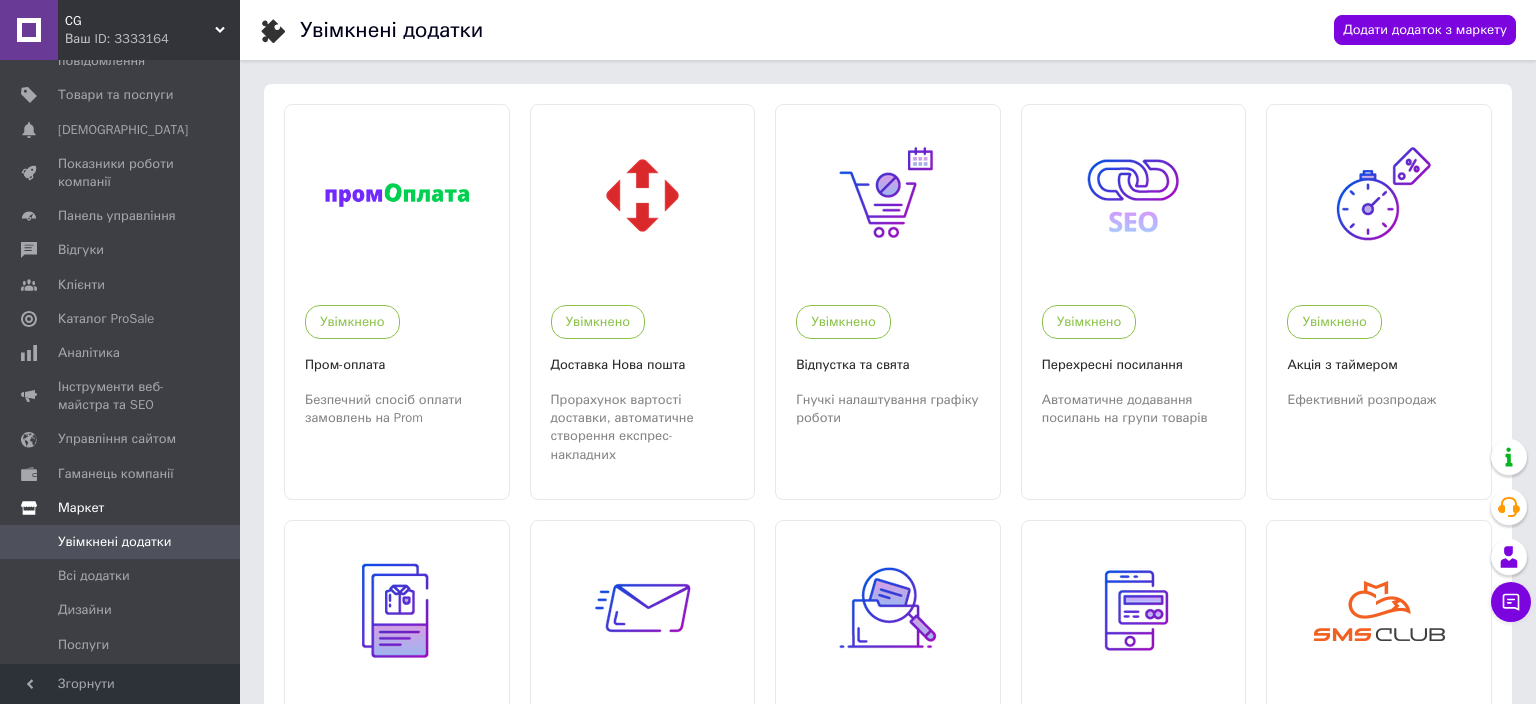 scroll, scrollTop: 174, scrollLeft: 0, axis: vertical 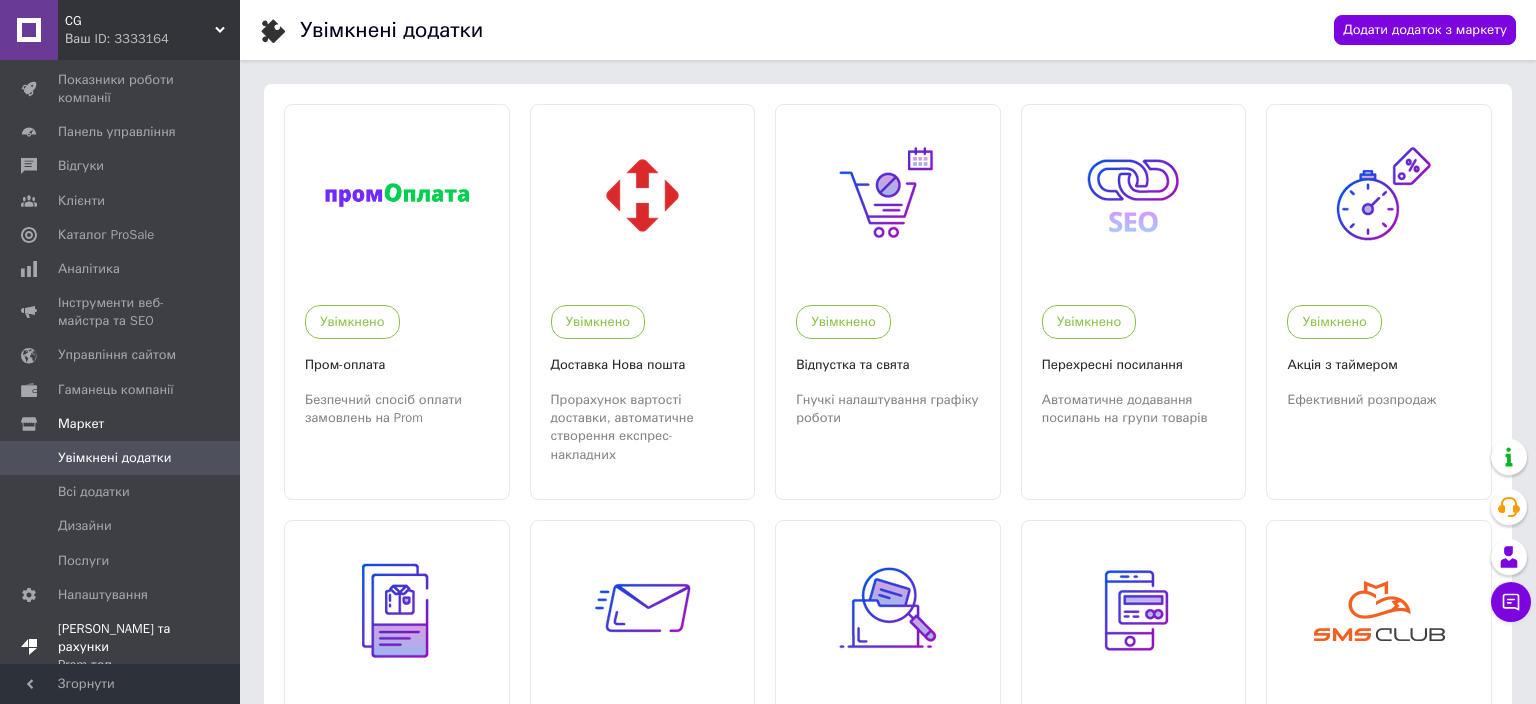 click on "[PERSON_NAME] та рахунки Prom топ" at bounding box center (121, 647) 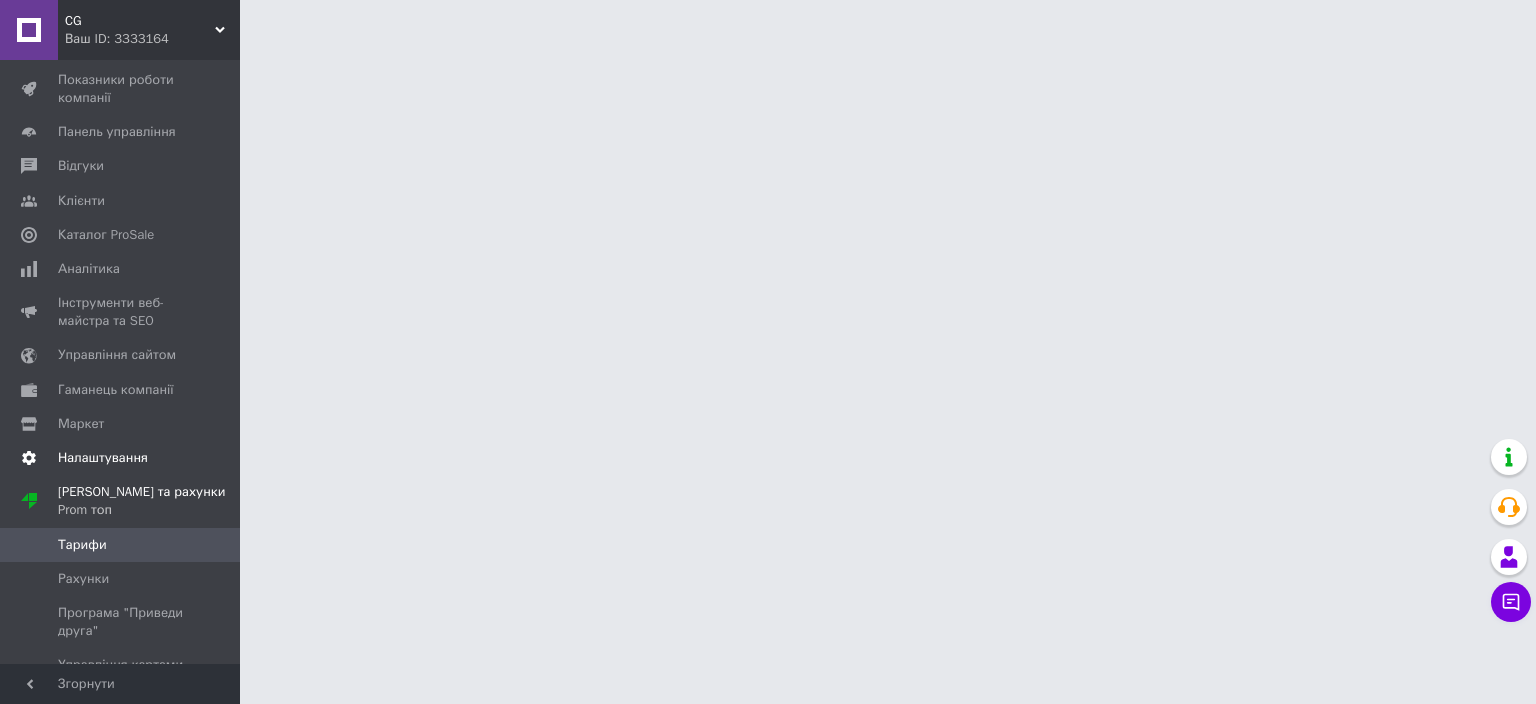 scroll, scrollTop: 193, scrollLeft: 0, axis: vertical 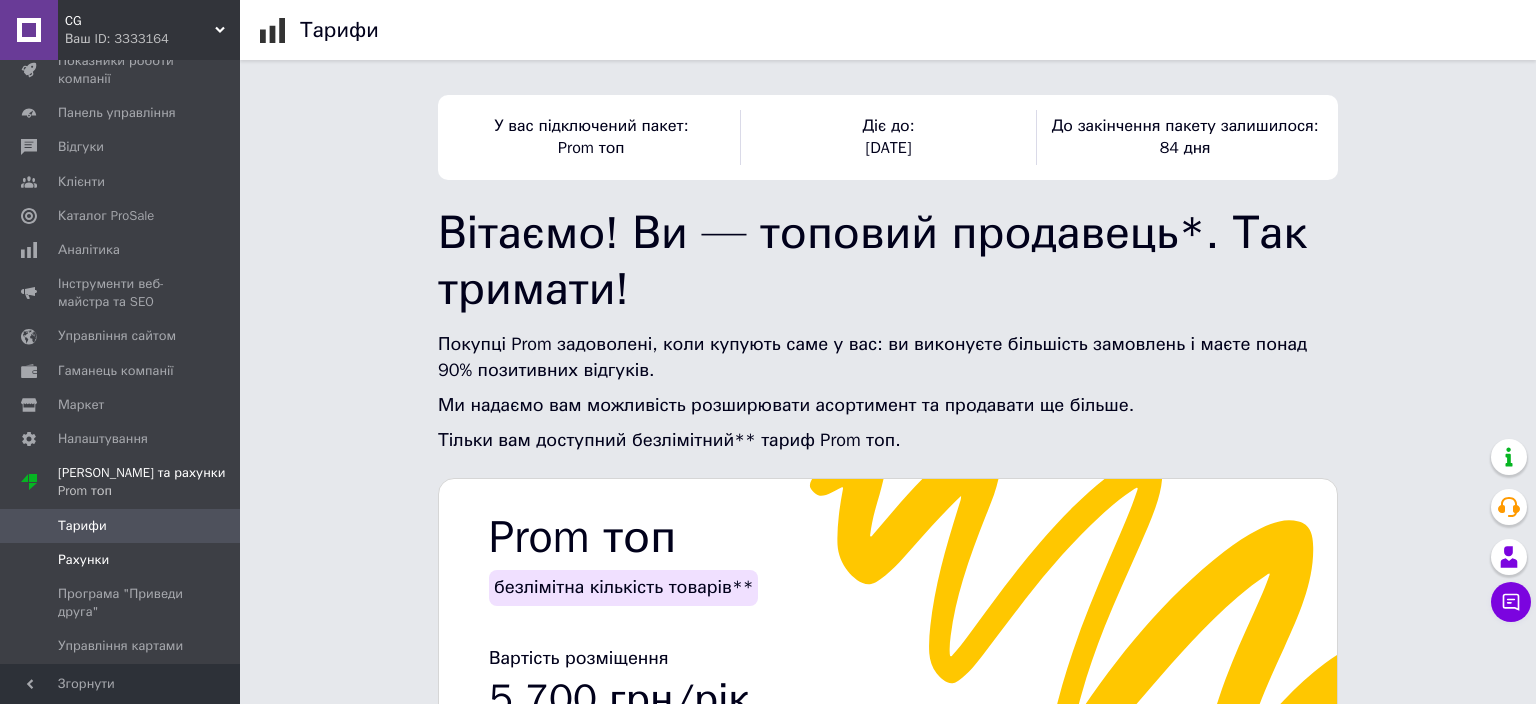 click on "Рахунки" at bounding box center (120, 560) 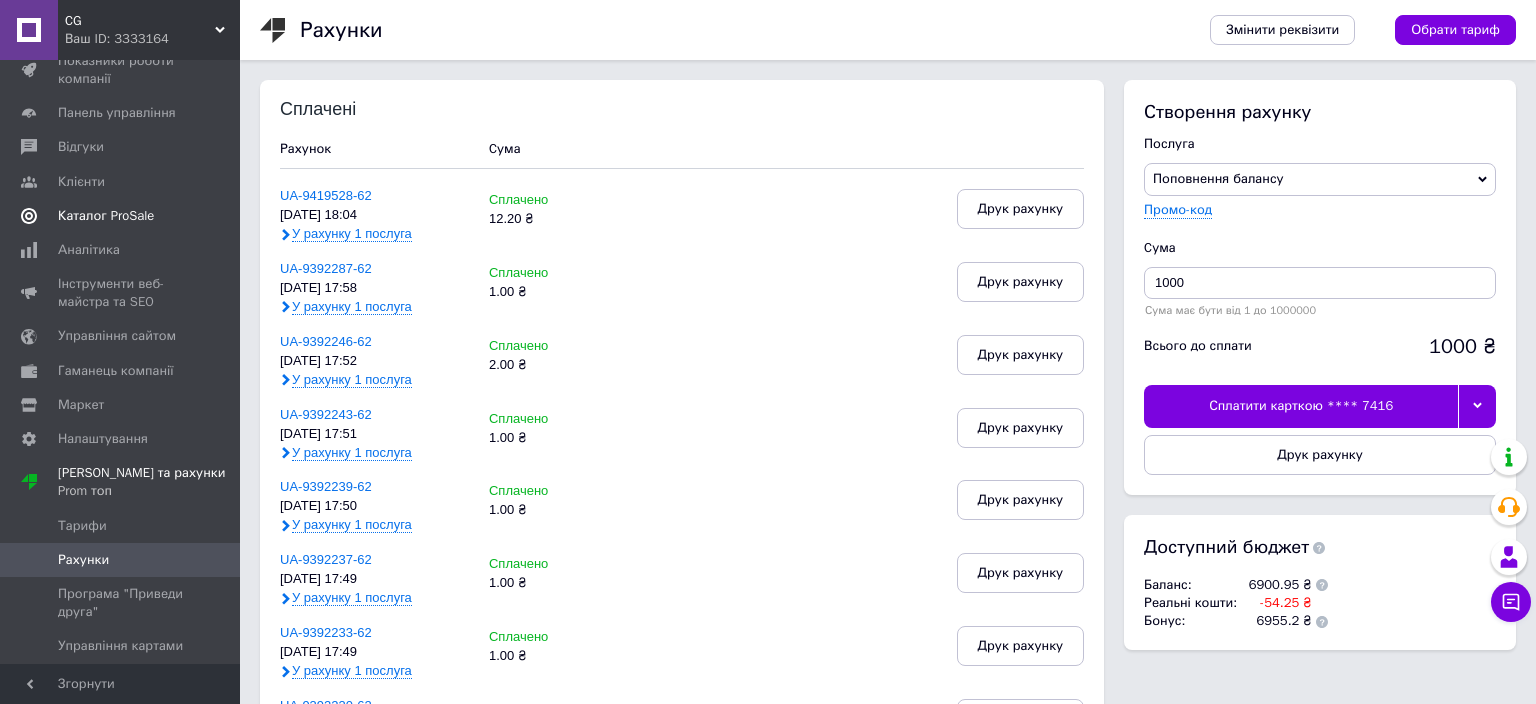 click on "Каталог ProSale" at bounding box center [106, 216] 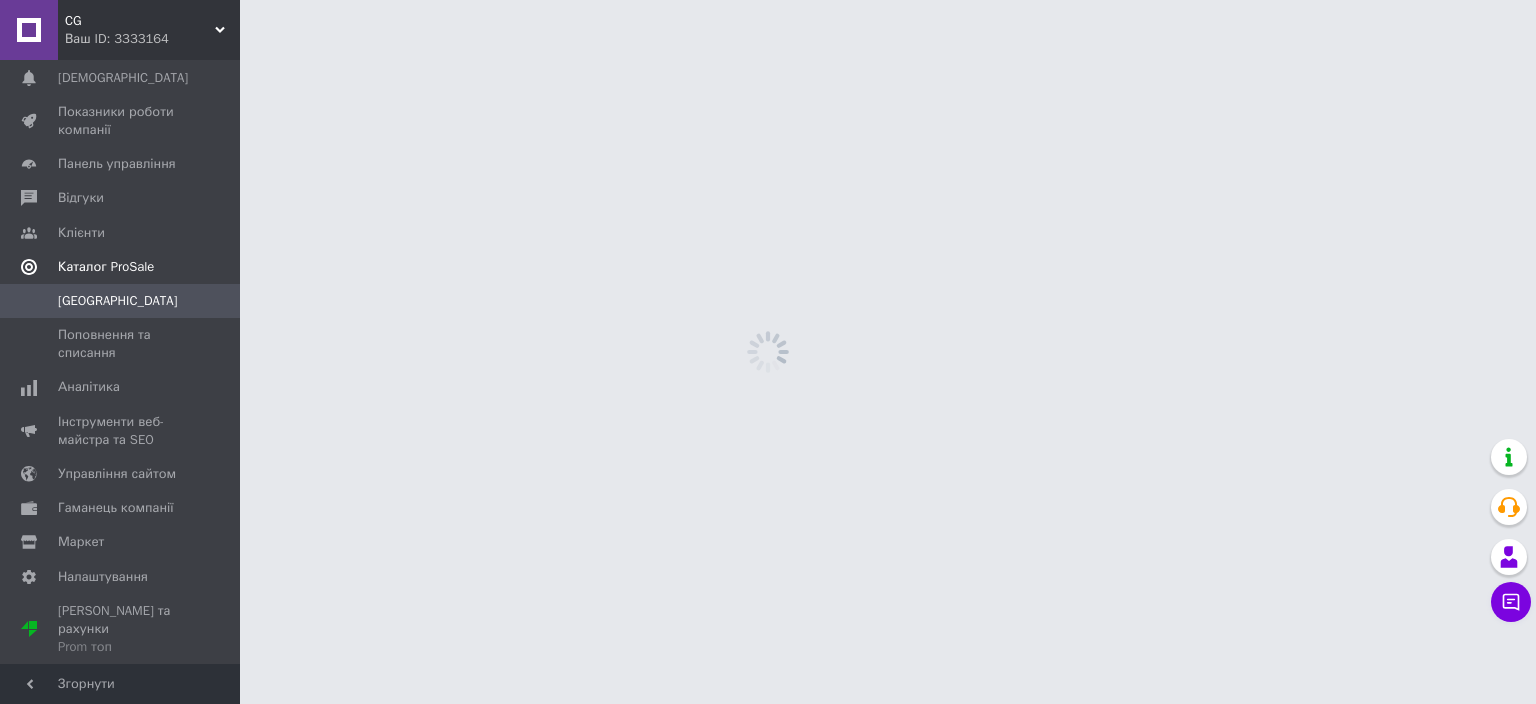 scroll, scrollTop: 125, scrollLeft: 0, axis: vertical 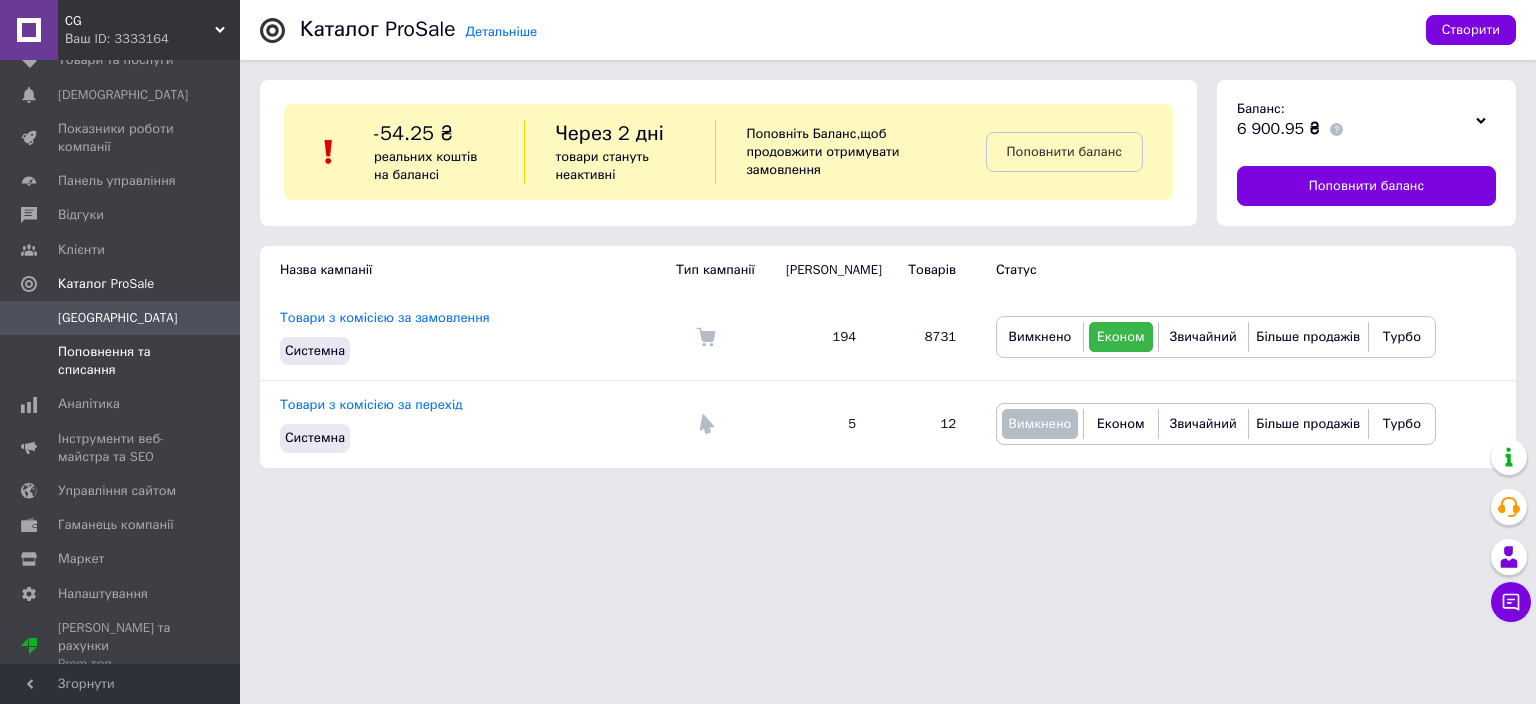 click on "Поповнення та списання" at bounding box center [121, 361] 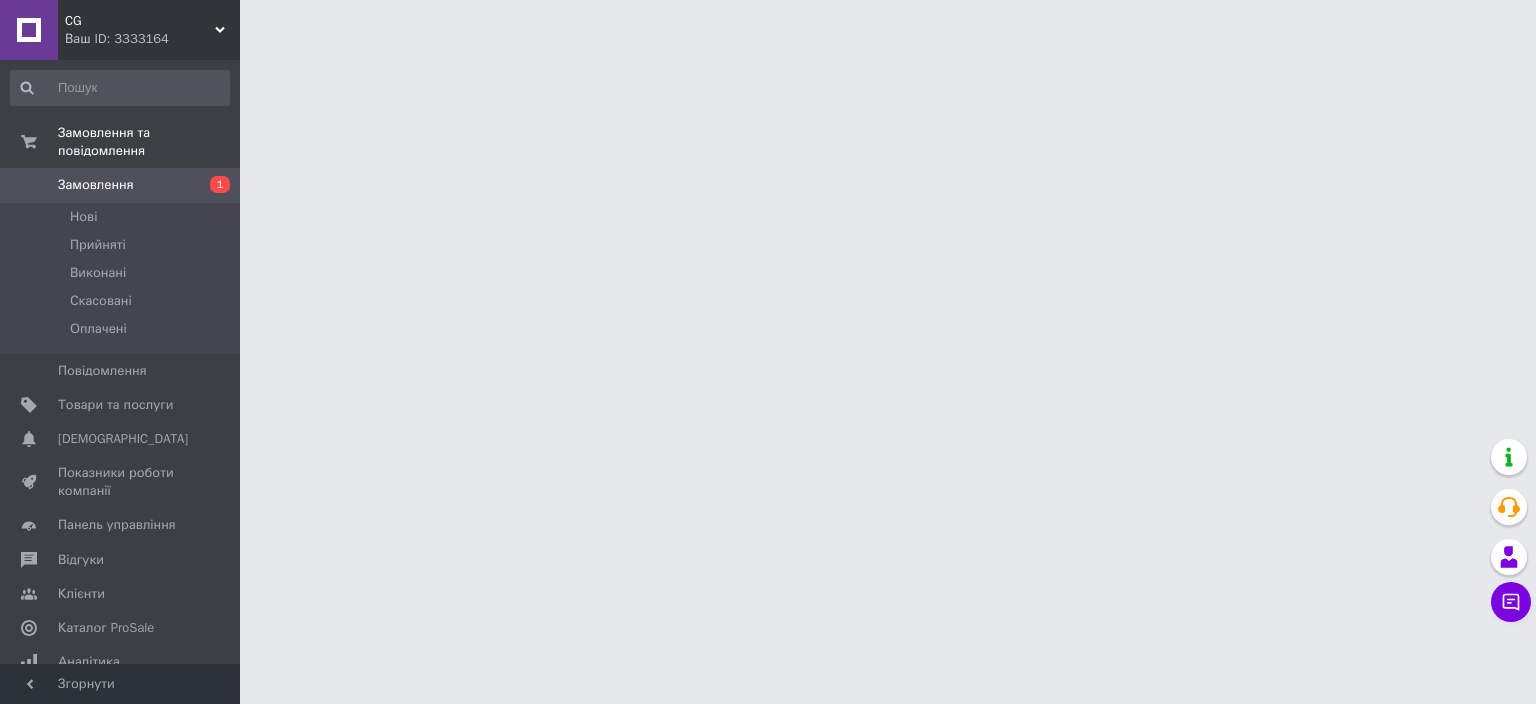 scroll, scrollTop: 0, scrollLeft: 0, axis: both 